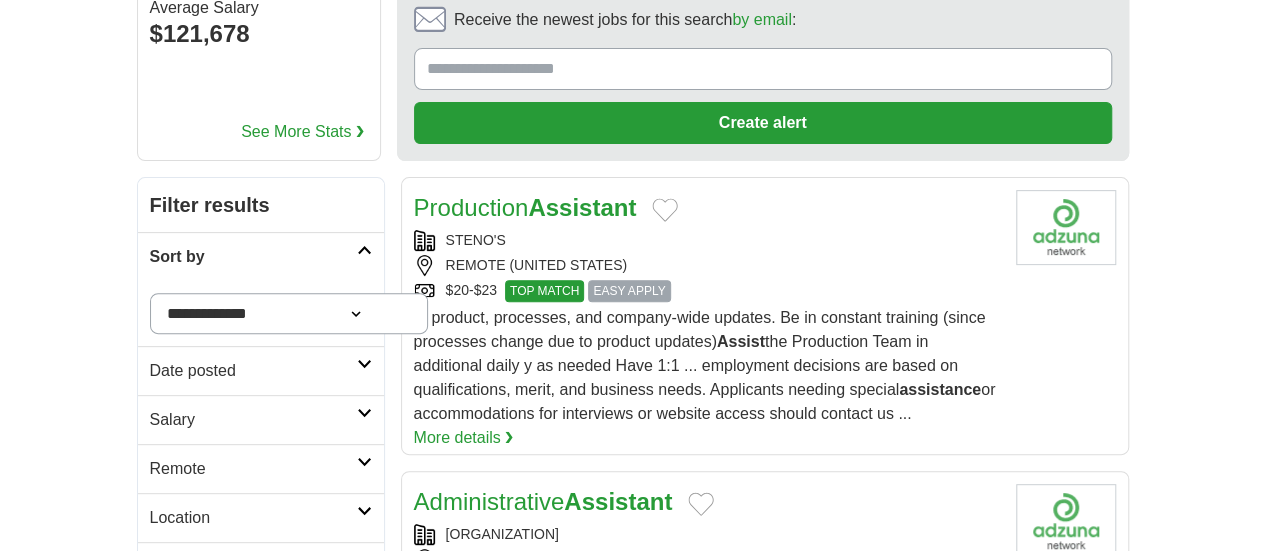 scroll, scrollTop: 0, scrollLeft: 0, axis: both 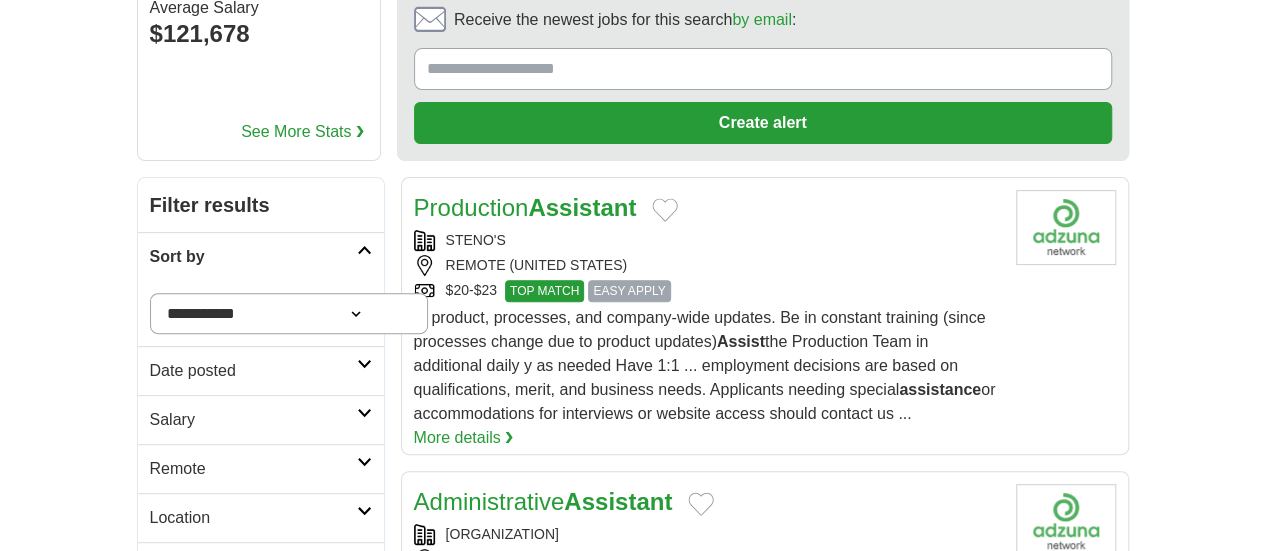 click on "**********" at bounding box center [289, 313] 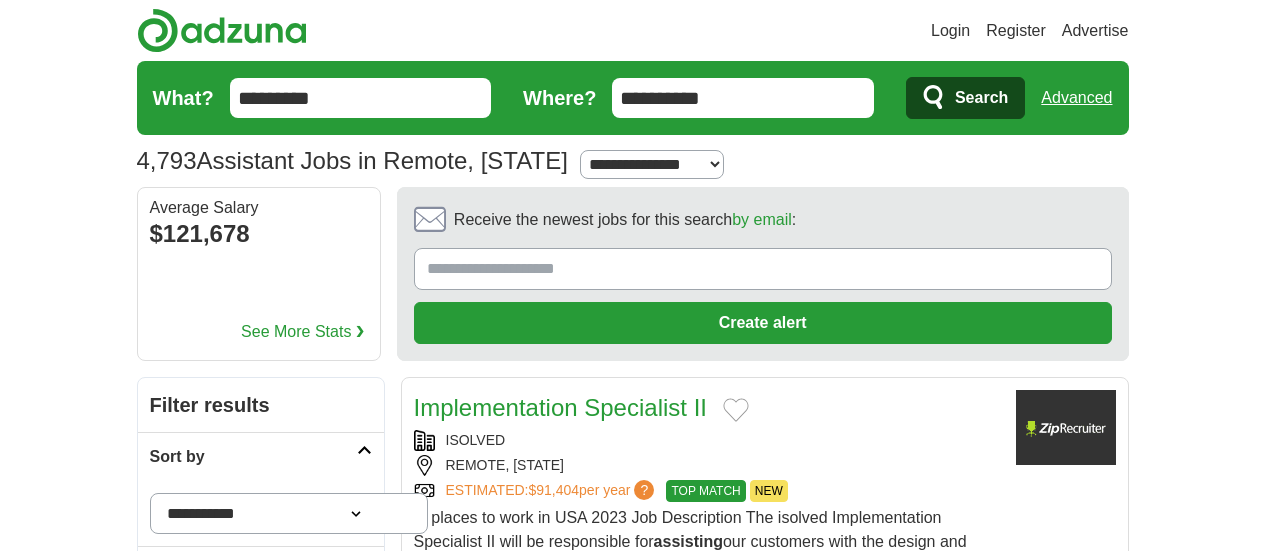 scroll, scrollTop: 0, scrollLeft: 0, axis: both 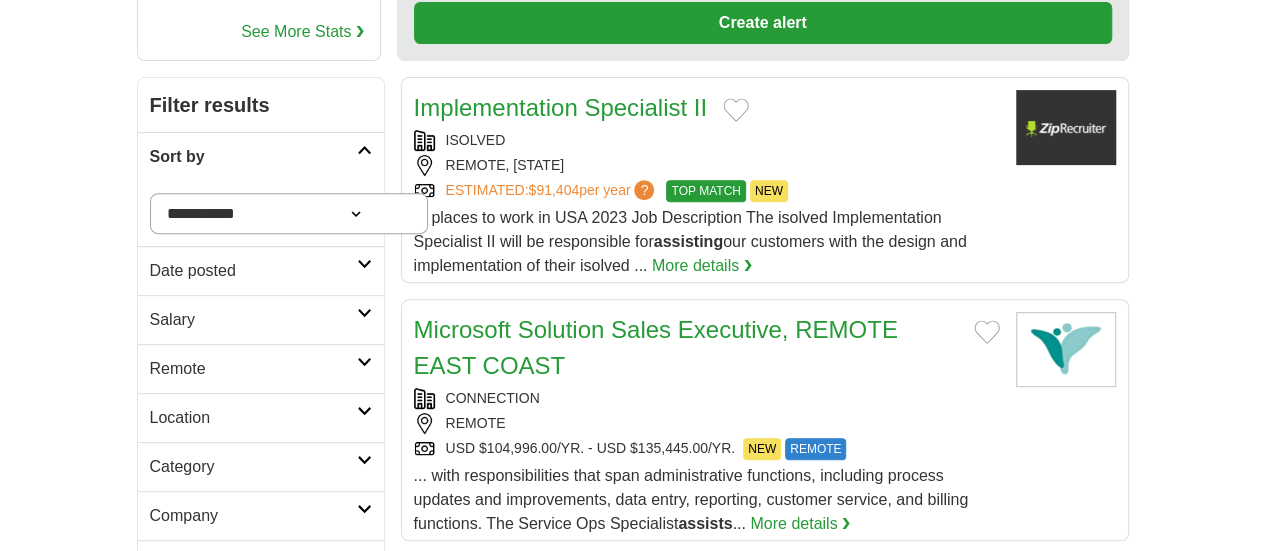 click on "Date posted" at bounding box center (253, 271) 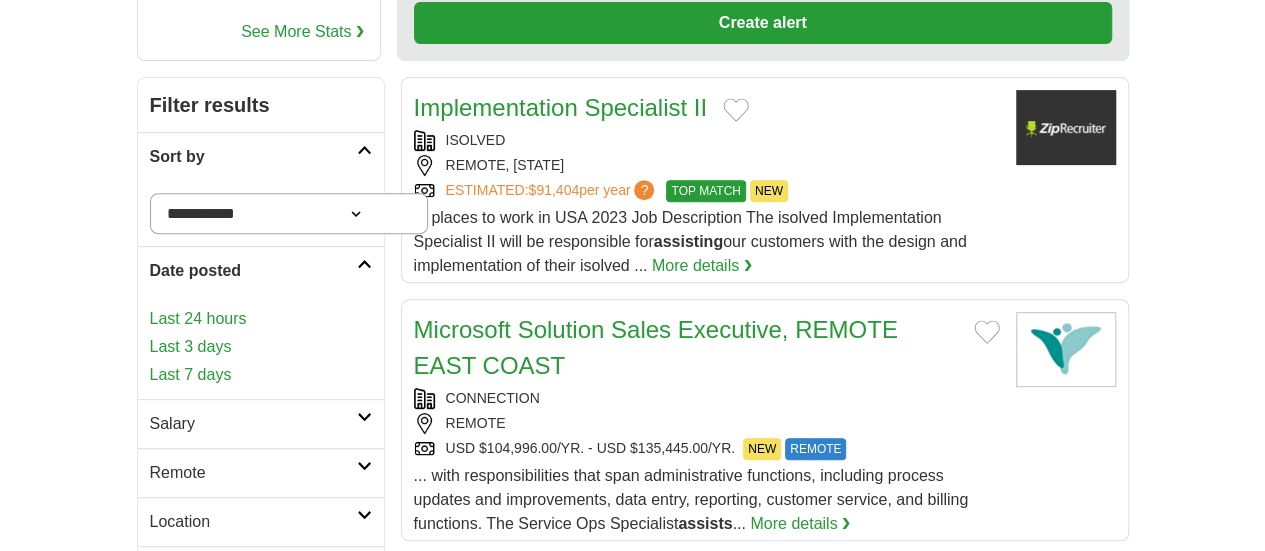 click on "Last 24 hours" at bounding box center (261, 319) 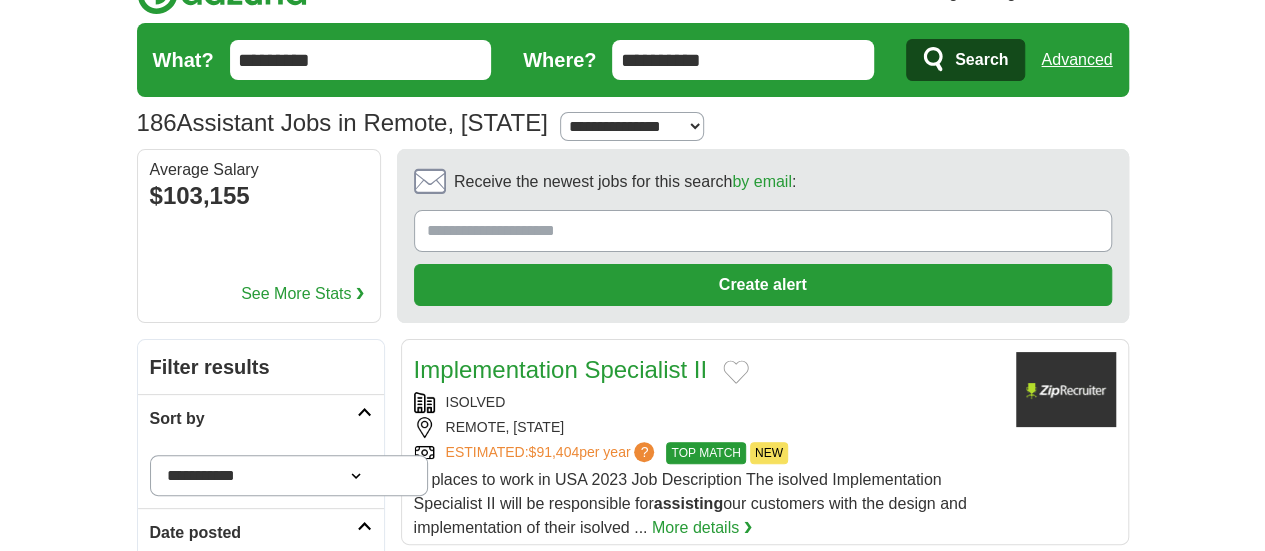 scroll, scrollTop: 300, scrollLeft: 0, axis: vertical 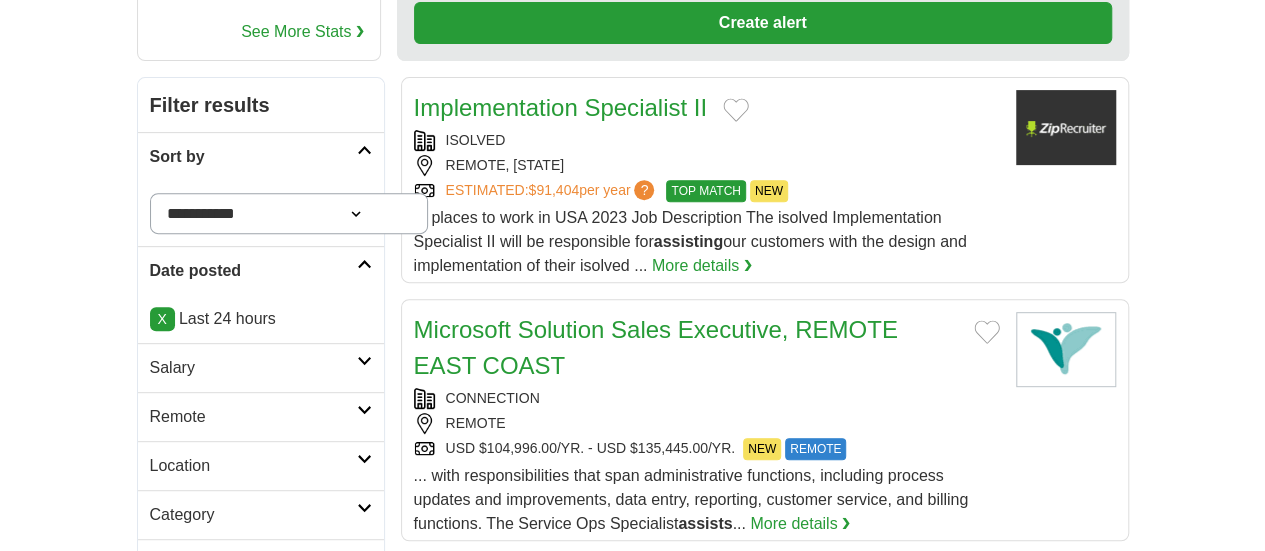 click on "Salary" at bounding box center [253, 368] 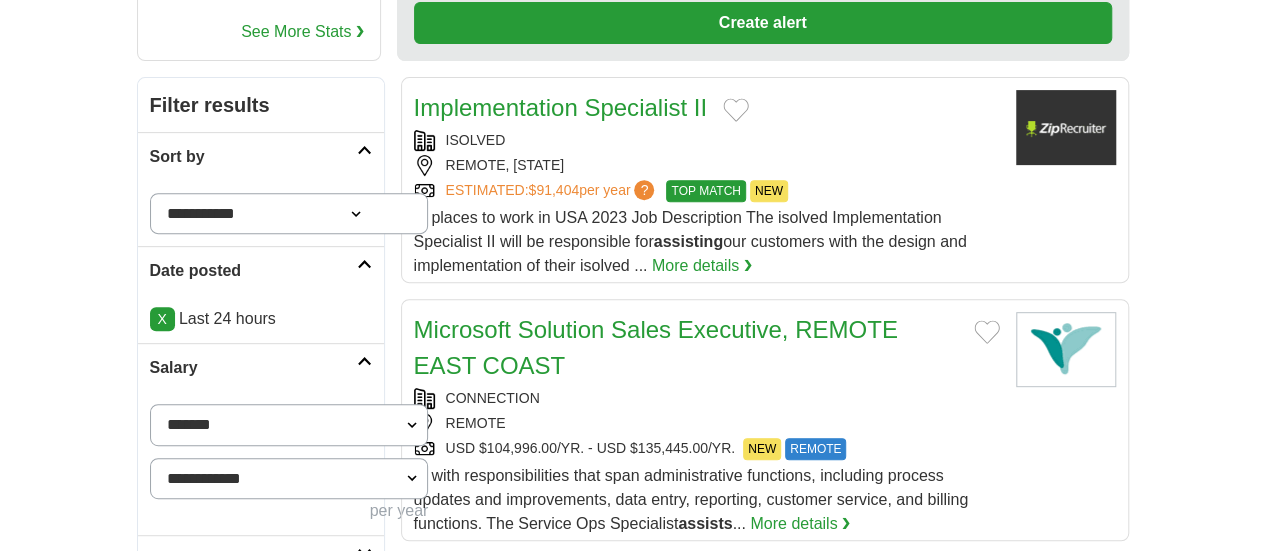 click on "Salary" at bounding box center (253, 368) 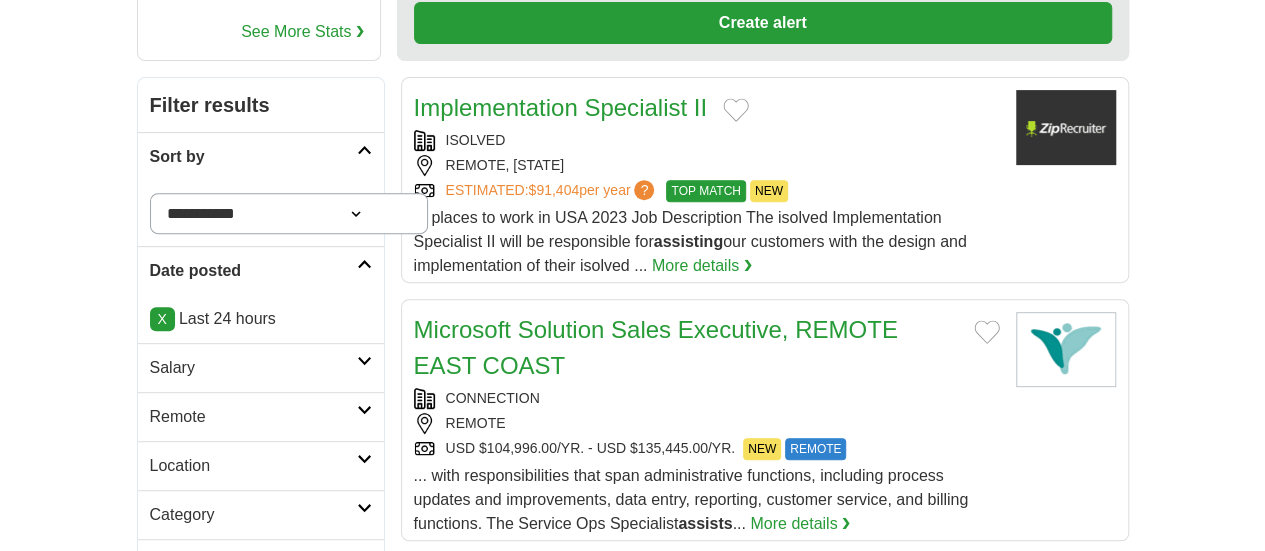 click on "Remote" at bounding box center (253, 417) 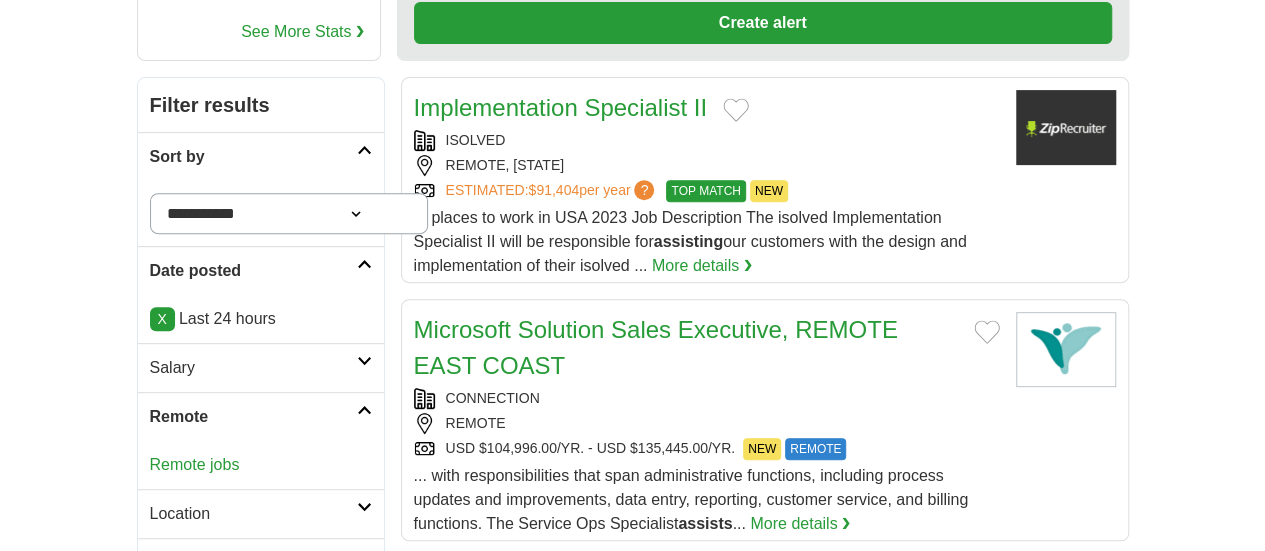 click on "Remote jobs" at bounding box center (195, 464) 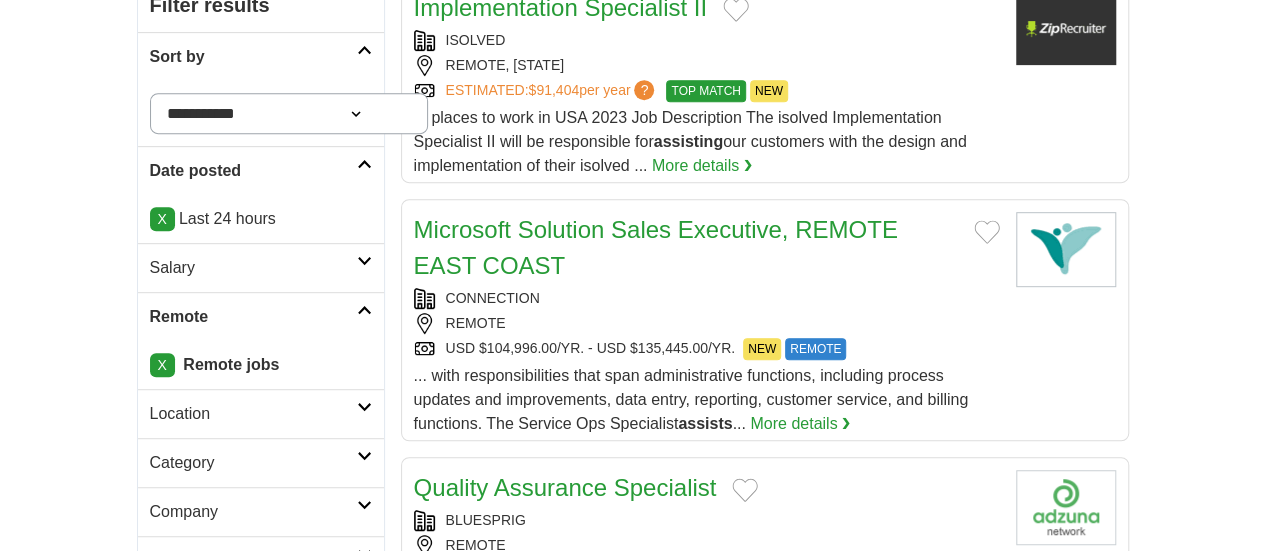 scroll, scrollTop: 0, scrollLeft: 0, axis: both 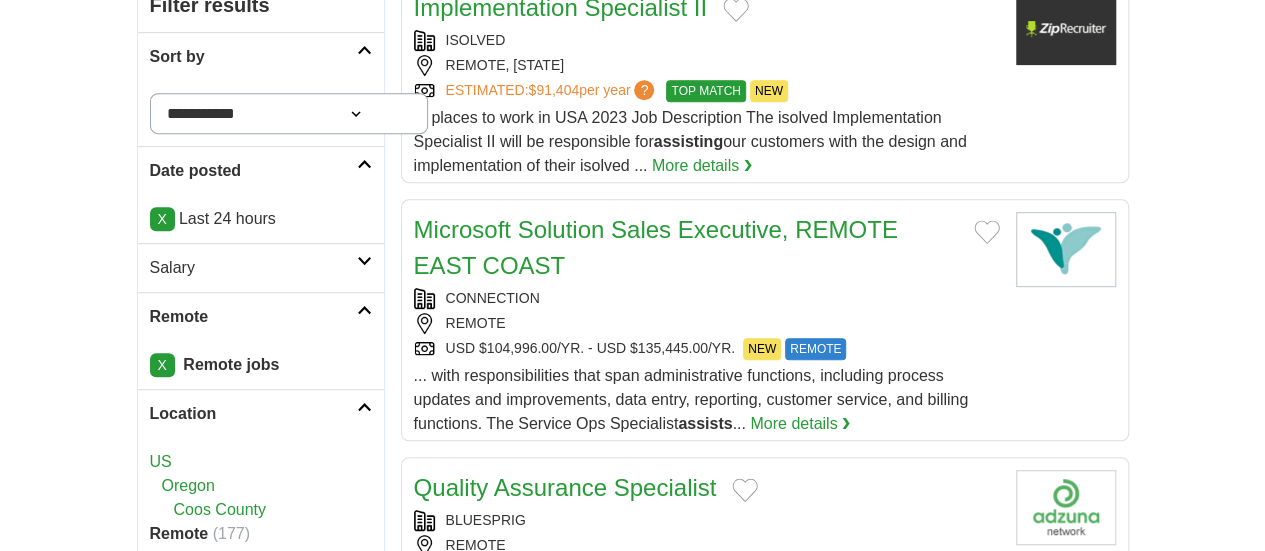 click on "Location" at bounding box center [261, 413] 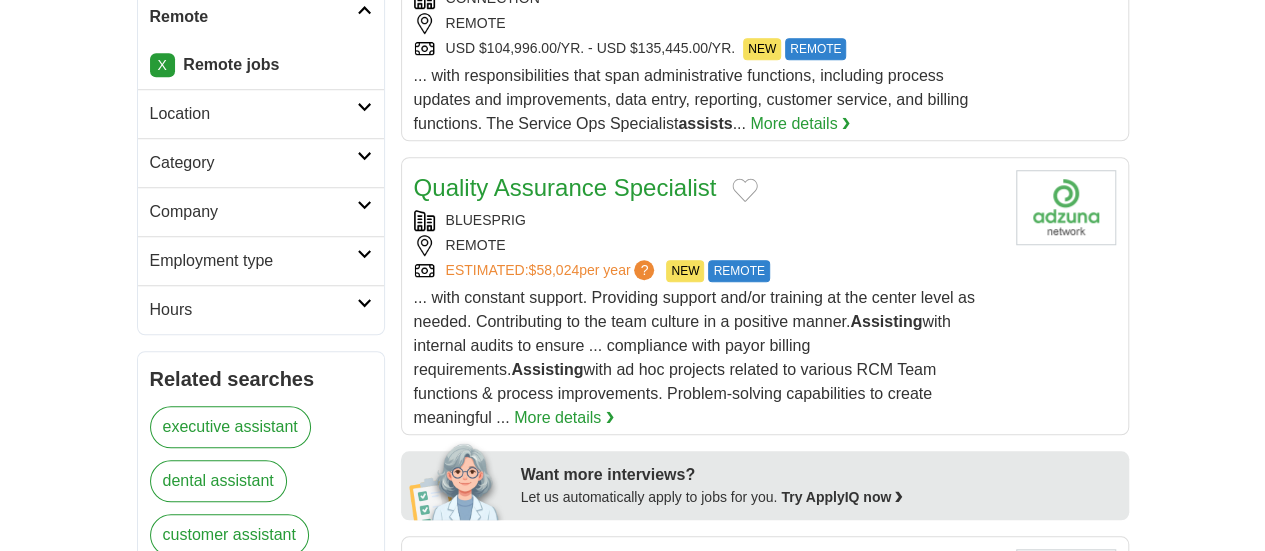 scroll, scrollTop: 600, scrollLeft: 0, axis: vertical 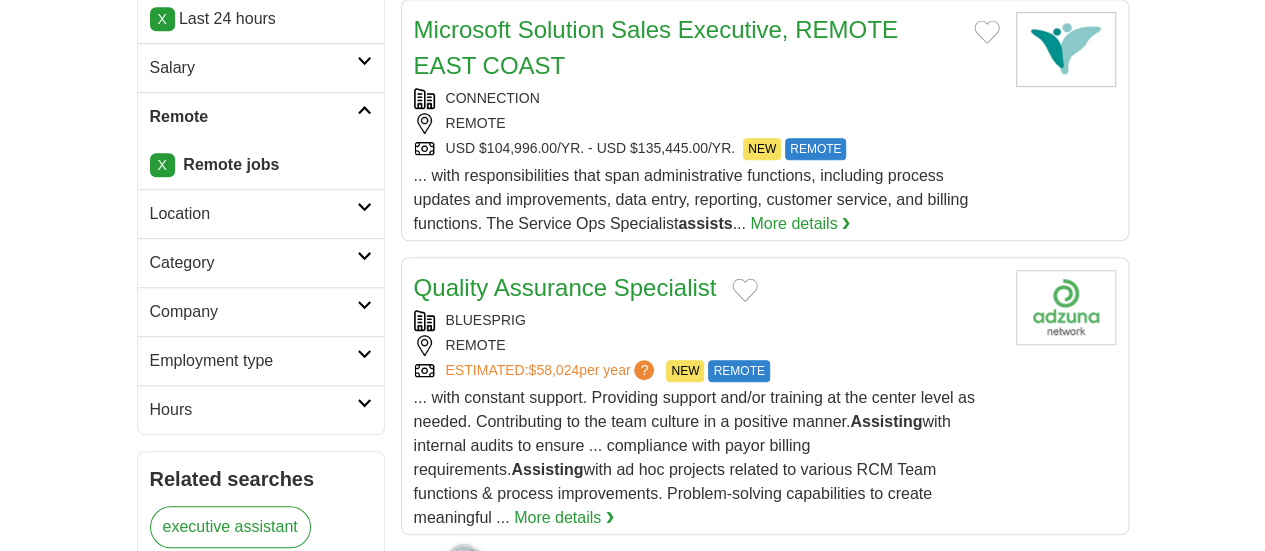 click on "Category" at bounding box center [253, 263] 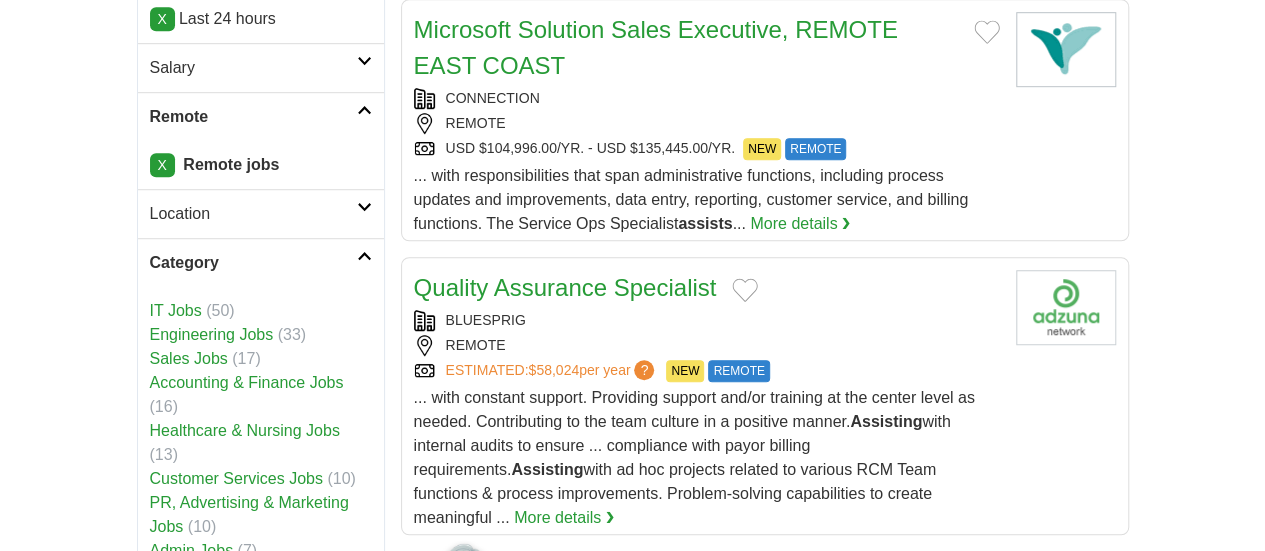 click on "Healthcare & Nursing Jobs" at bounding box center [245, 430] 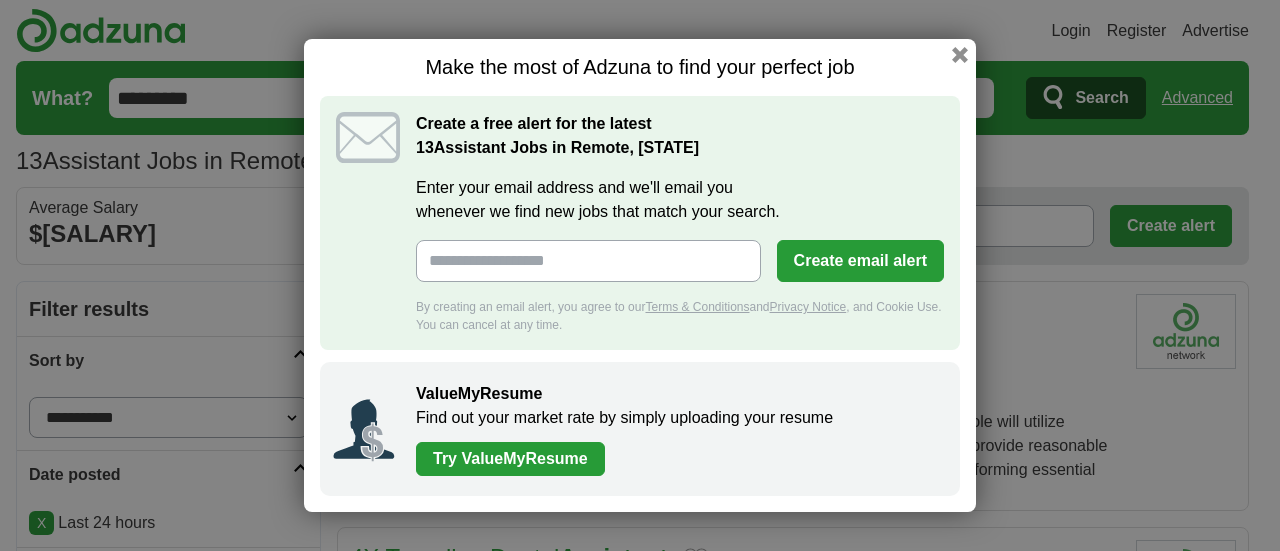 scroll, scrollTop: 0, scrollLeft: 0, axis: both 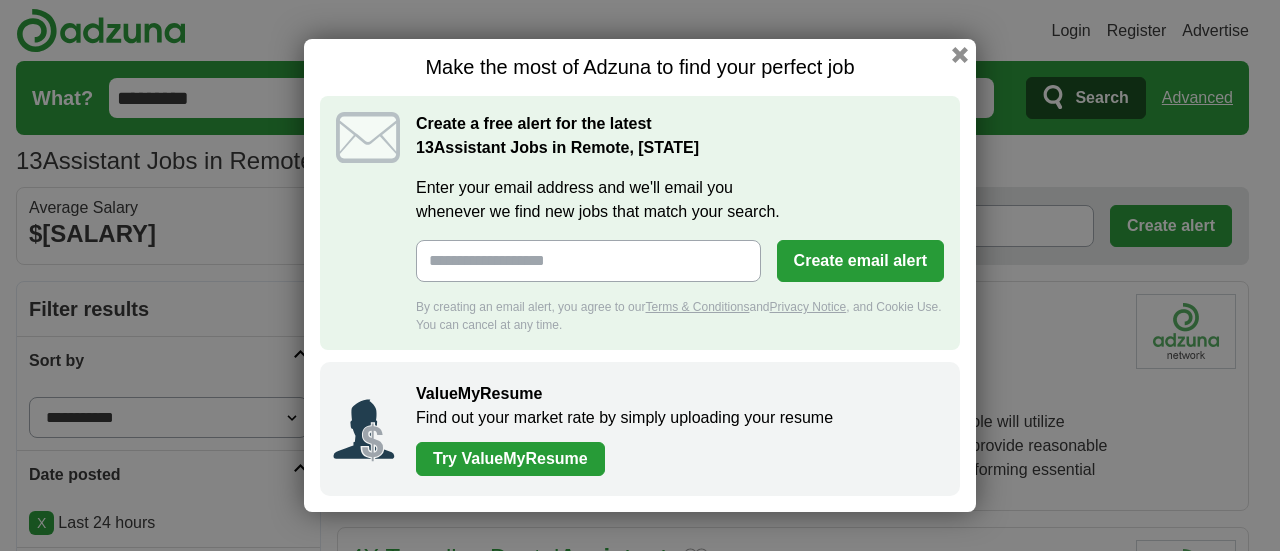 click on "Make the most of Adzuna to find your perfect job
Create a free alert for the latest
[NUMBER]
Assistant Jobs in Remote, [STATE]
Enter your email address and we'll email you whenever we find new jobs that match your search.
Create email alert
By creating an email alert, you agree to our  Terms & Conditions  and  Privacy Notice , and Cookie Use. You can cancel at any time.
ValueMyResume
Find out your market rate by simply uploading your resume
Try ValueMyResume" at bounding box center (640, 275) 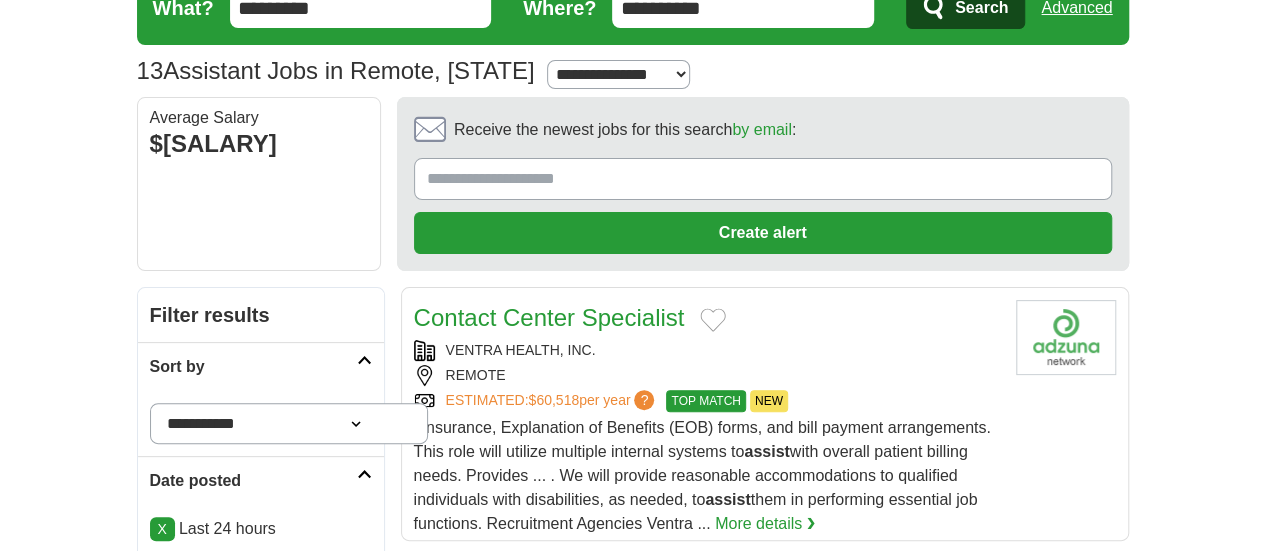 scroll, scrollTop: 0, scrollLeft: 0, axis: both 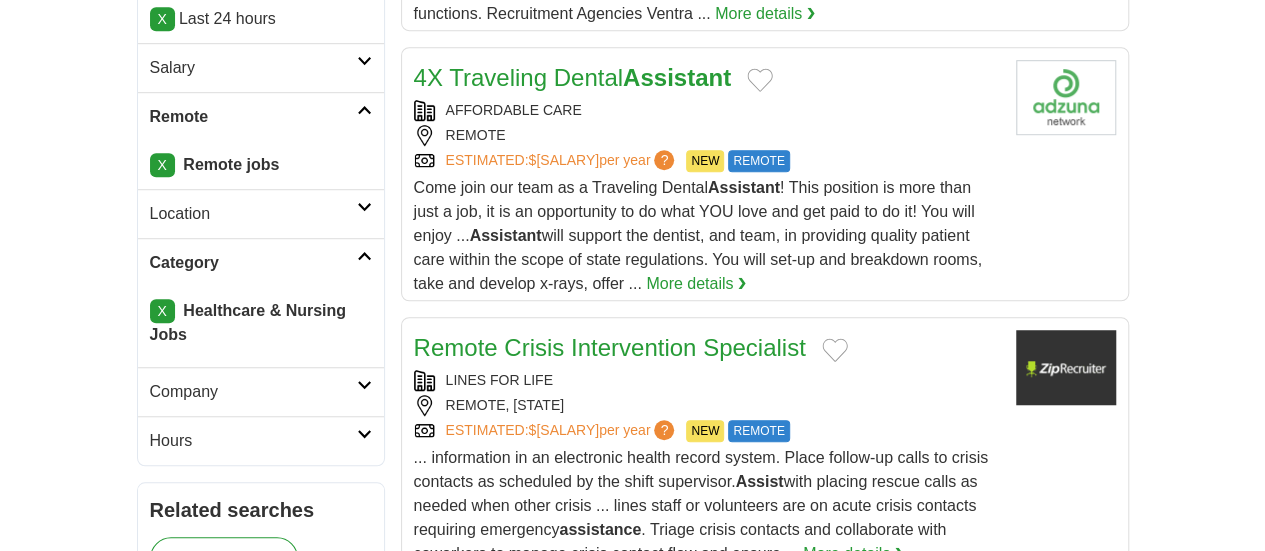 click on "Category" at bounding box center (261, 262) 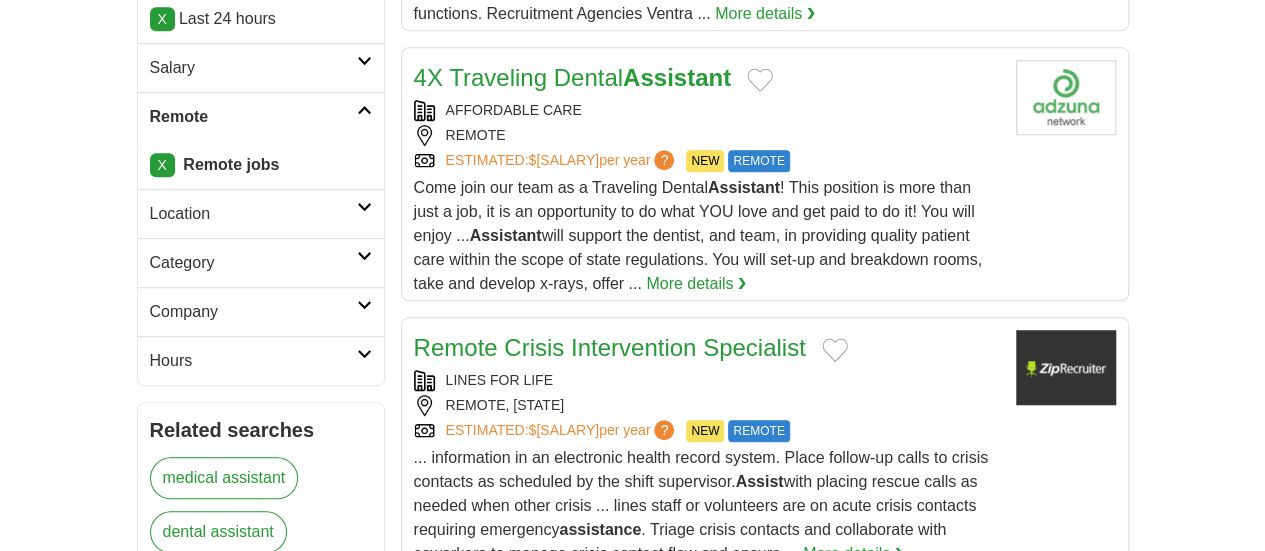 click on "Category" at bounding box center (261, 262) 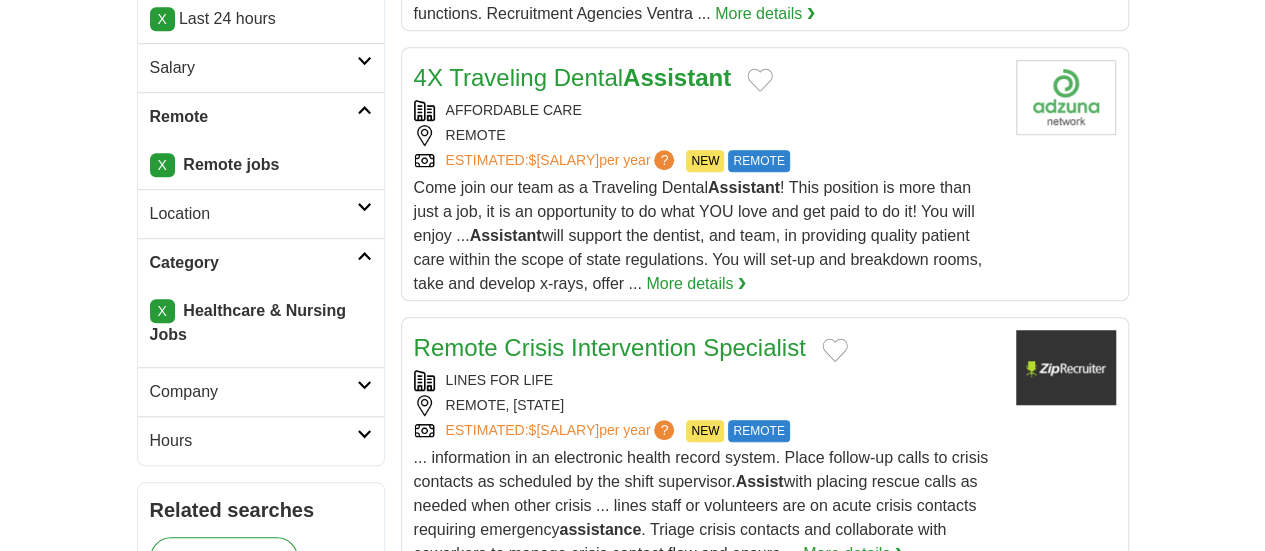 click on "X" at bounding box center (162, 311) 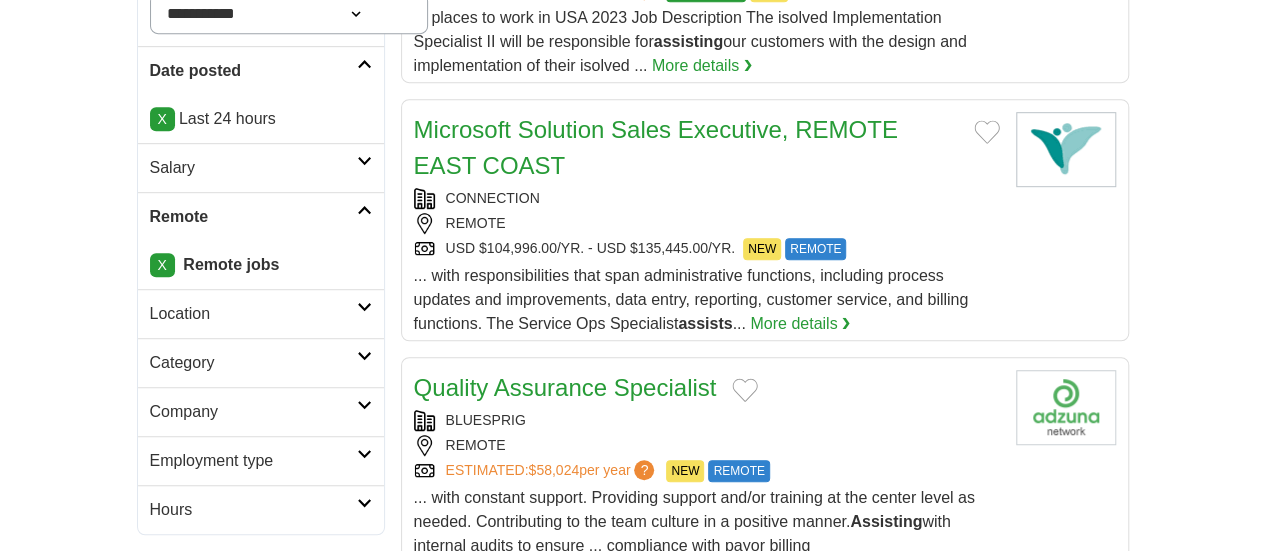 scroll, scrollTop: 500, scrollLeft: 0, axis: vertical 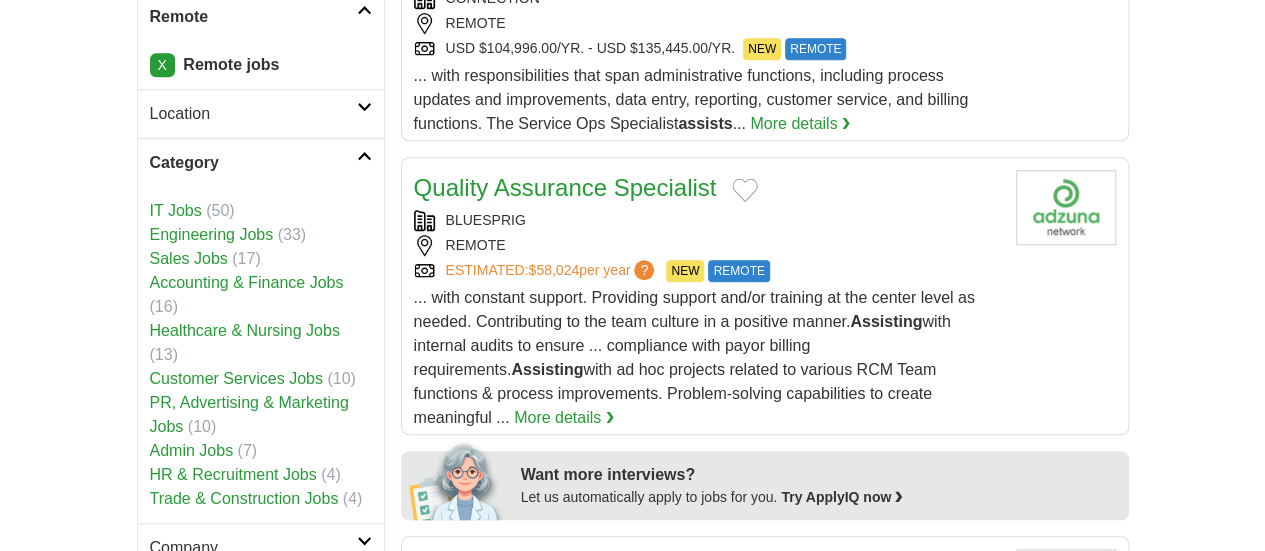 click on "Customer Services Jobs" at bounding box center [236, 378] 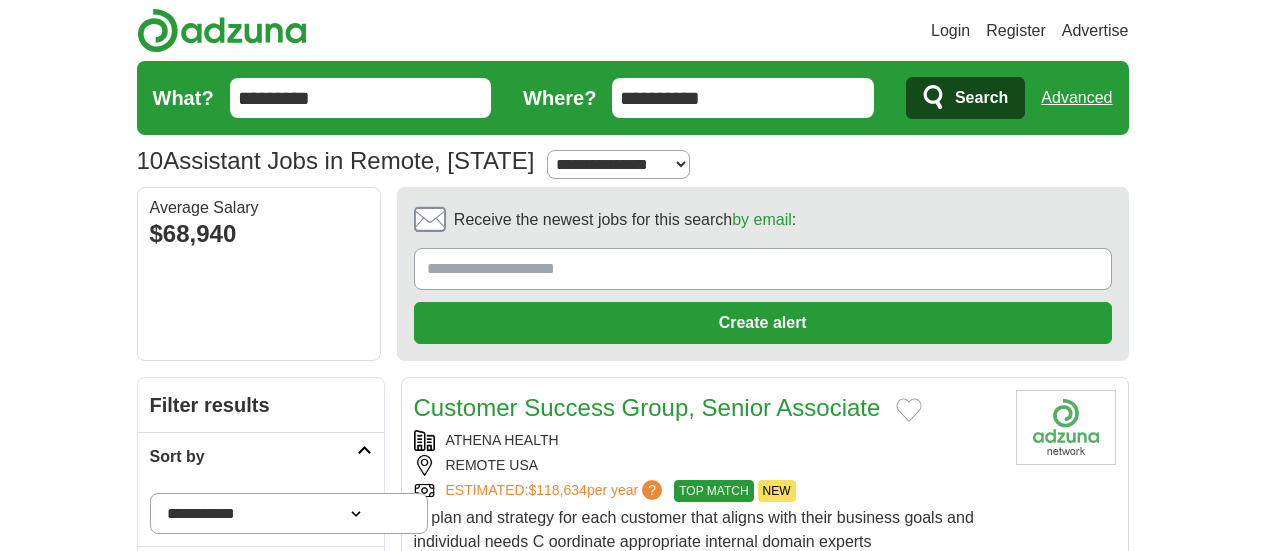 scroll, scrollTop: 200, scrollLeft: 0, axis: vertical 